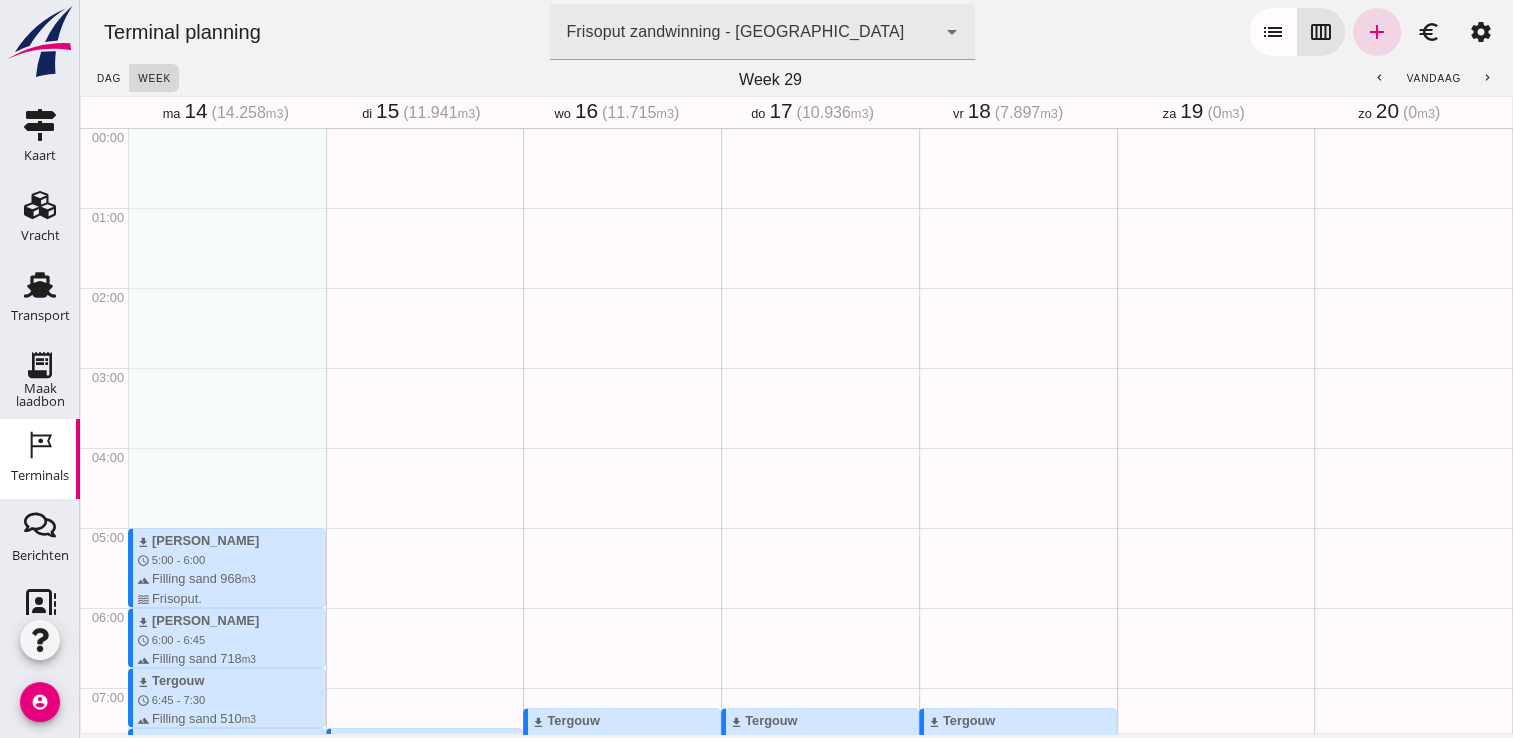 scroll, scrollTop: 0, scrollLeft: 0, axis: both 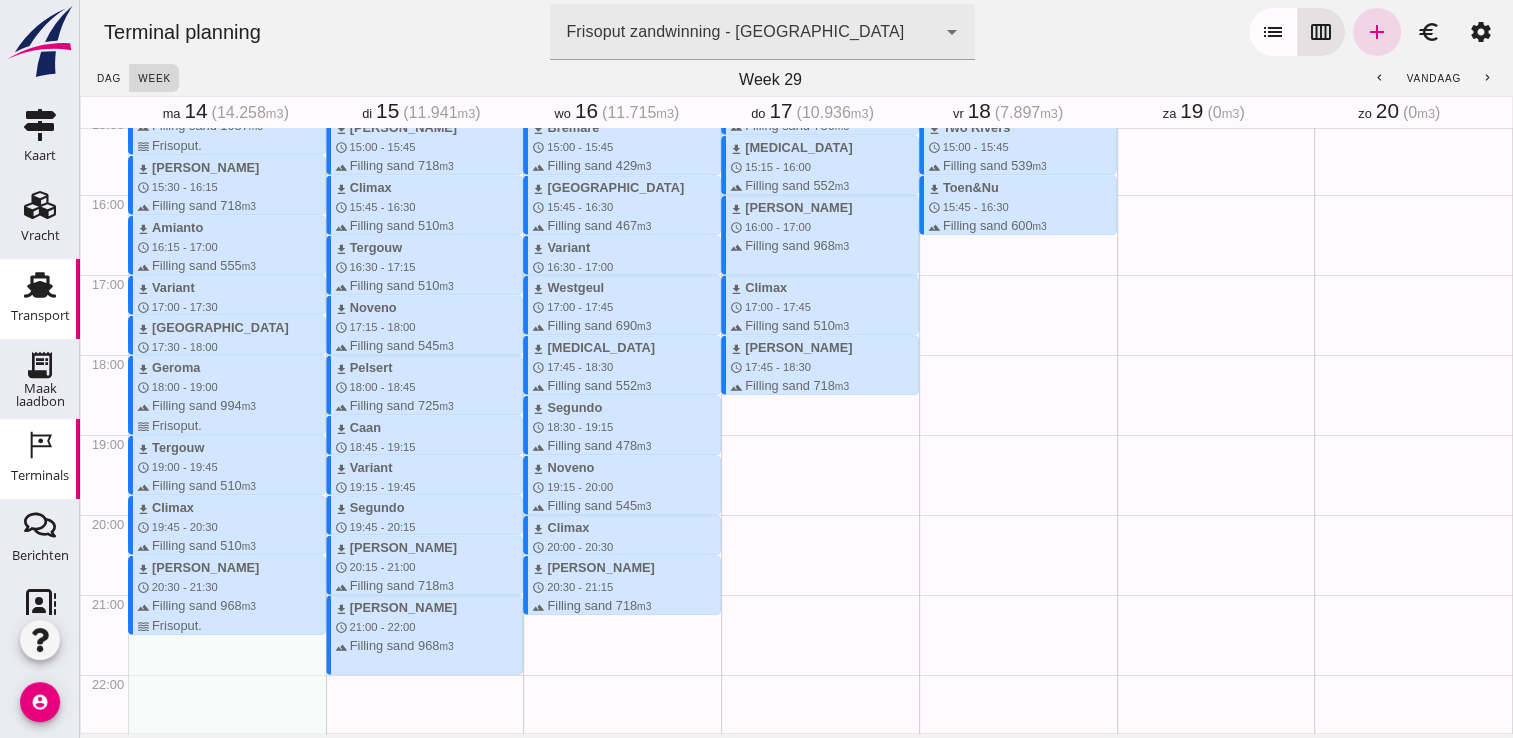 click on "Transport" 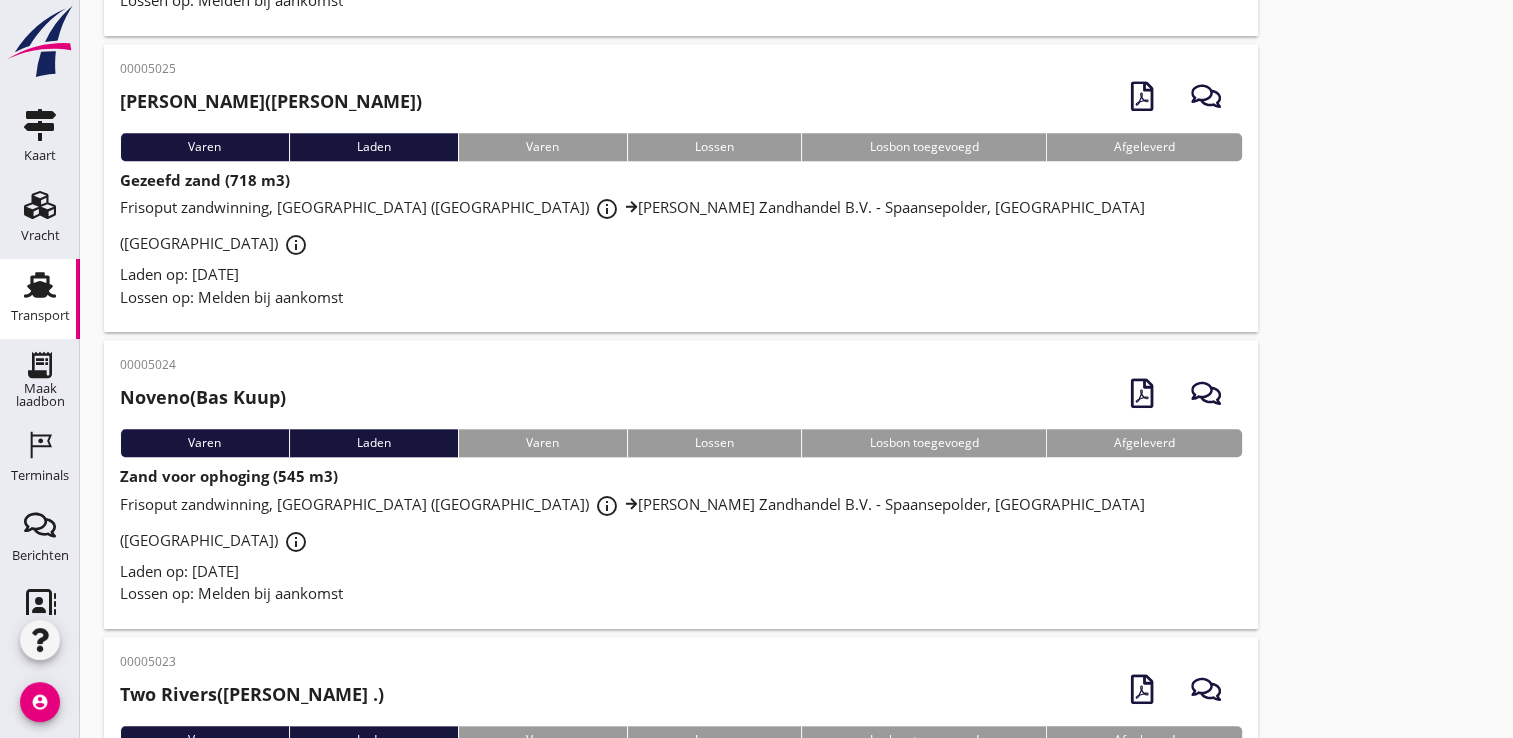 scroll, scrollTop: 2026, scrollLeft: 0, axis: vertical 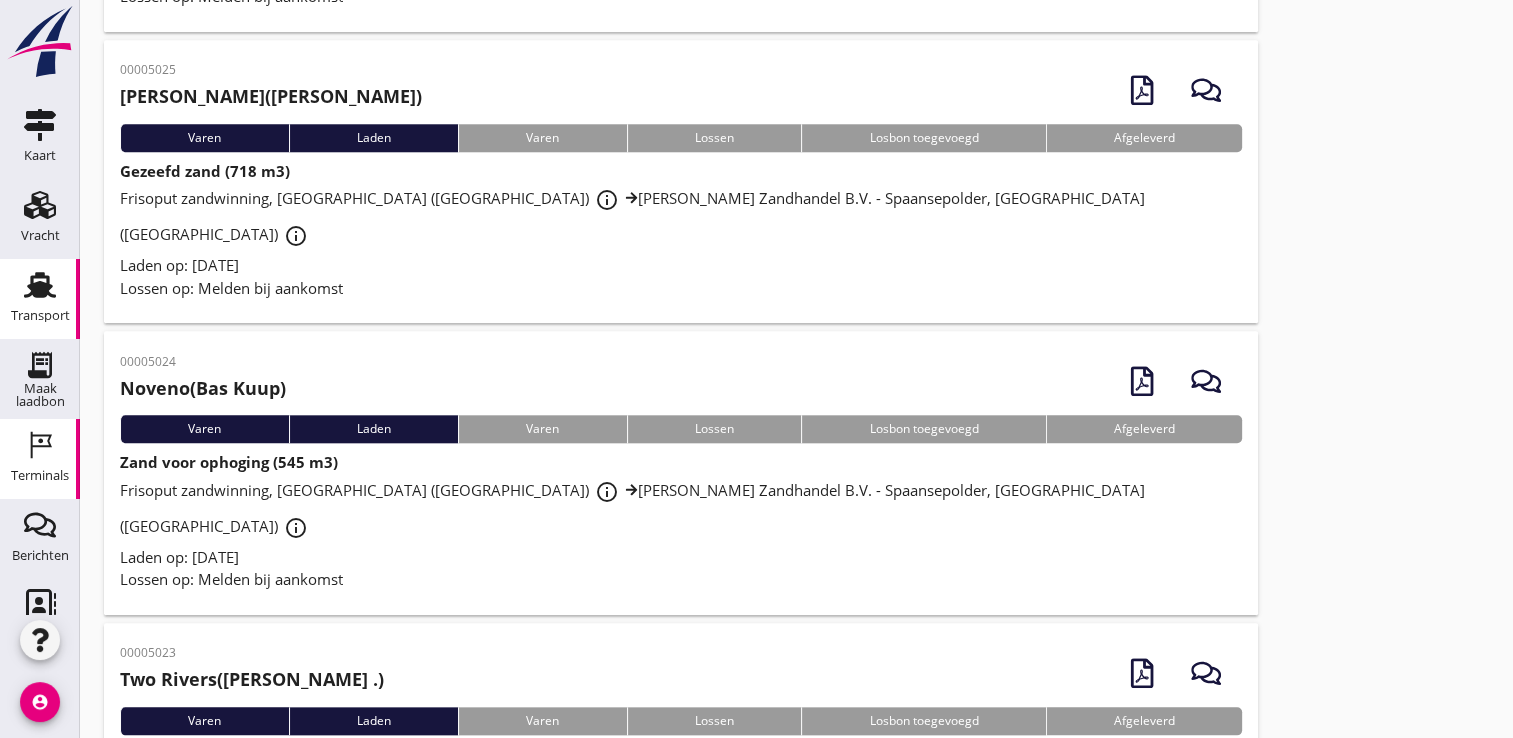 click on "Terminals" 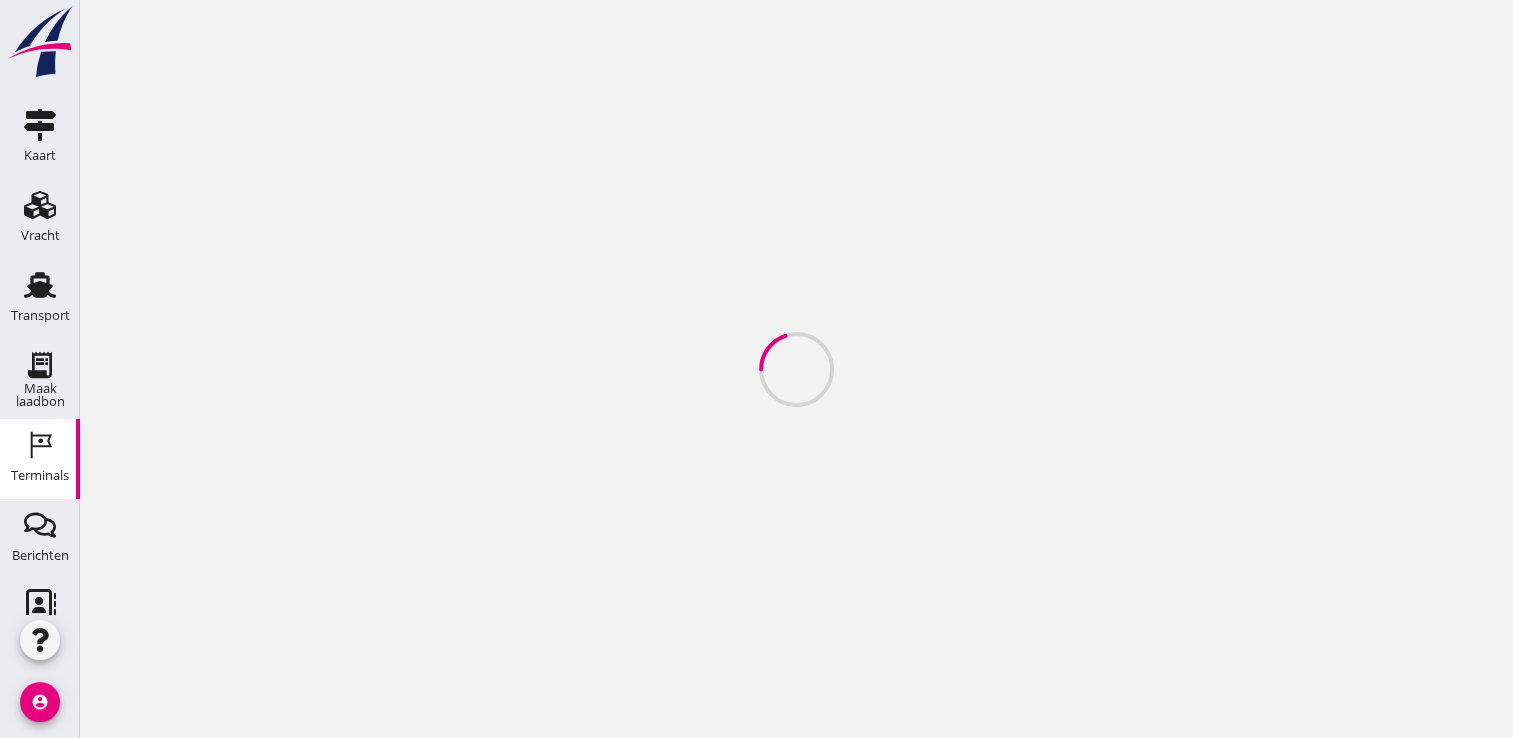 scroll, scrollTop: 0, scrollLeft: 0, axis: both 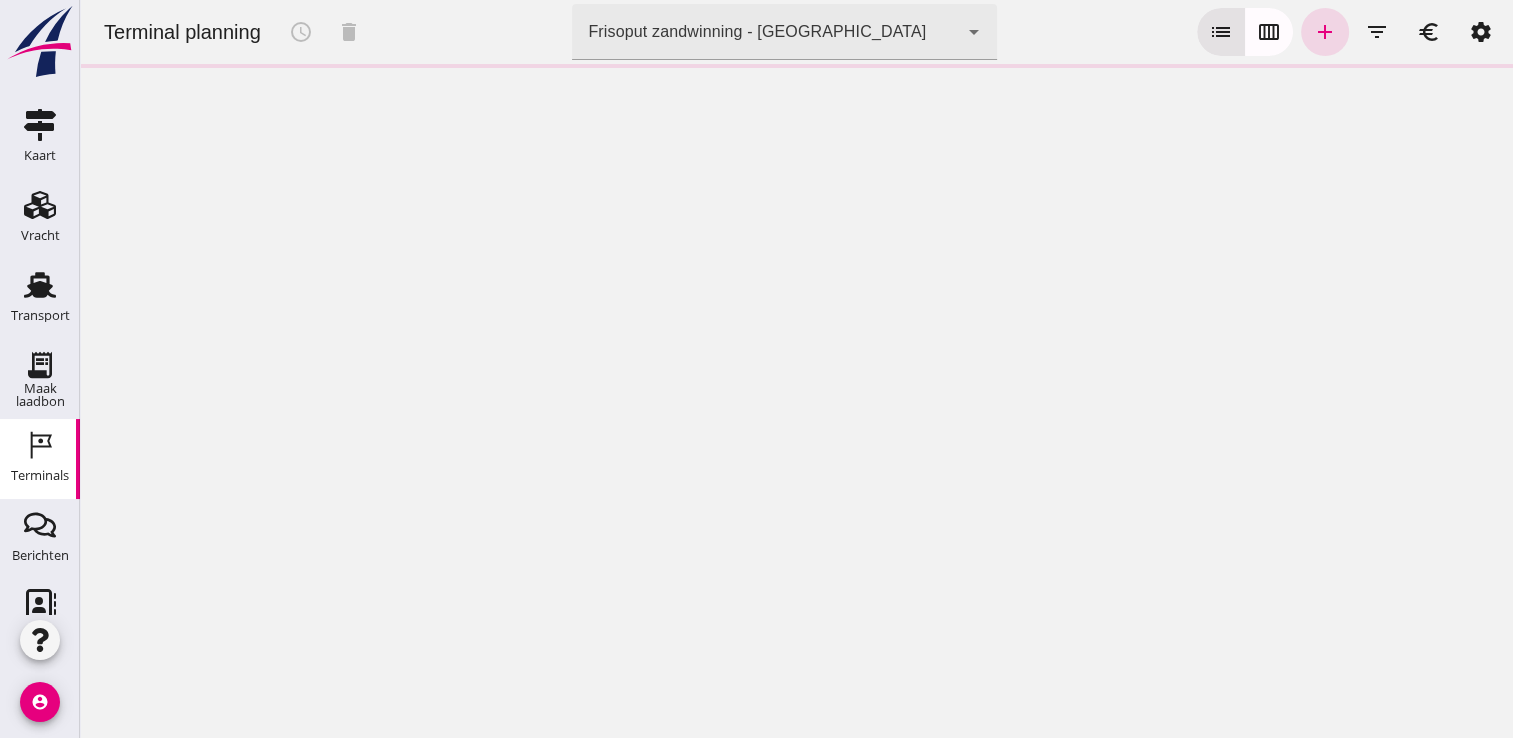 click on "calendar_view_week" at bounding box center (1269, 32) 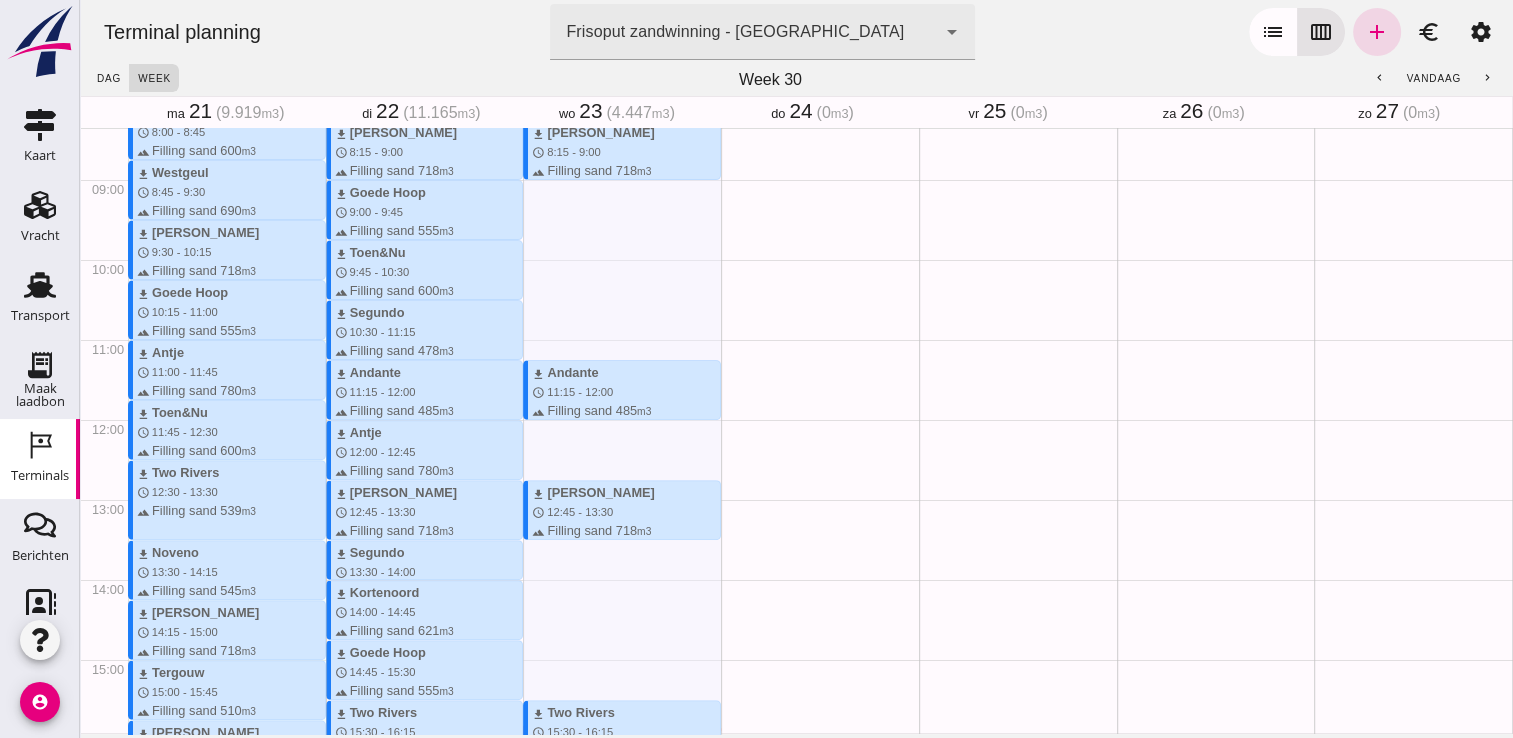 scroll, scrollTop: 713, scrollLeft: 0, axis: vertical 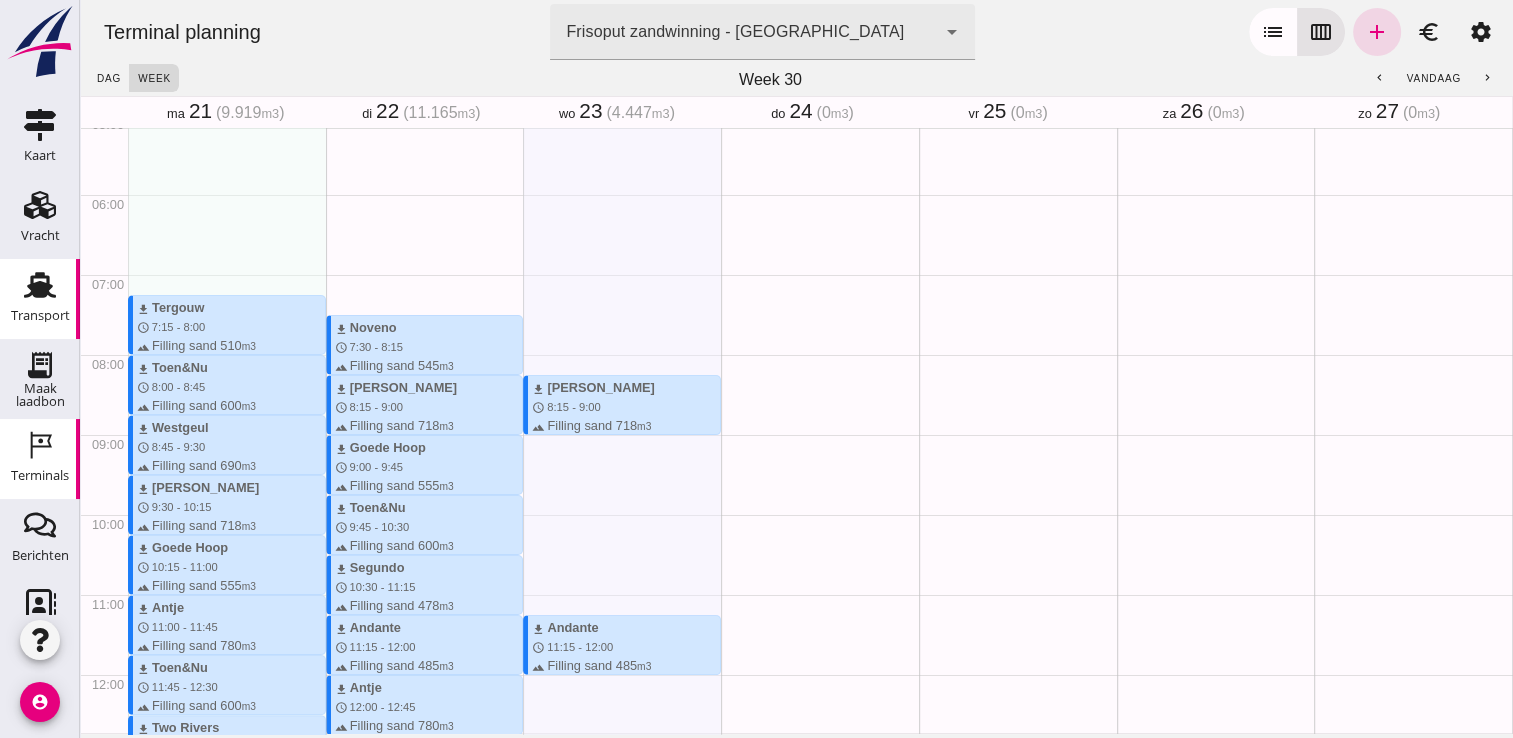 click on "Transport" at bounding box center [40, 315] 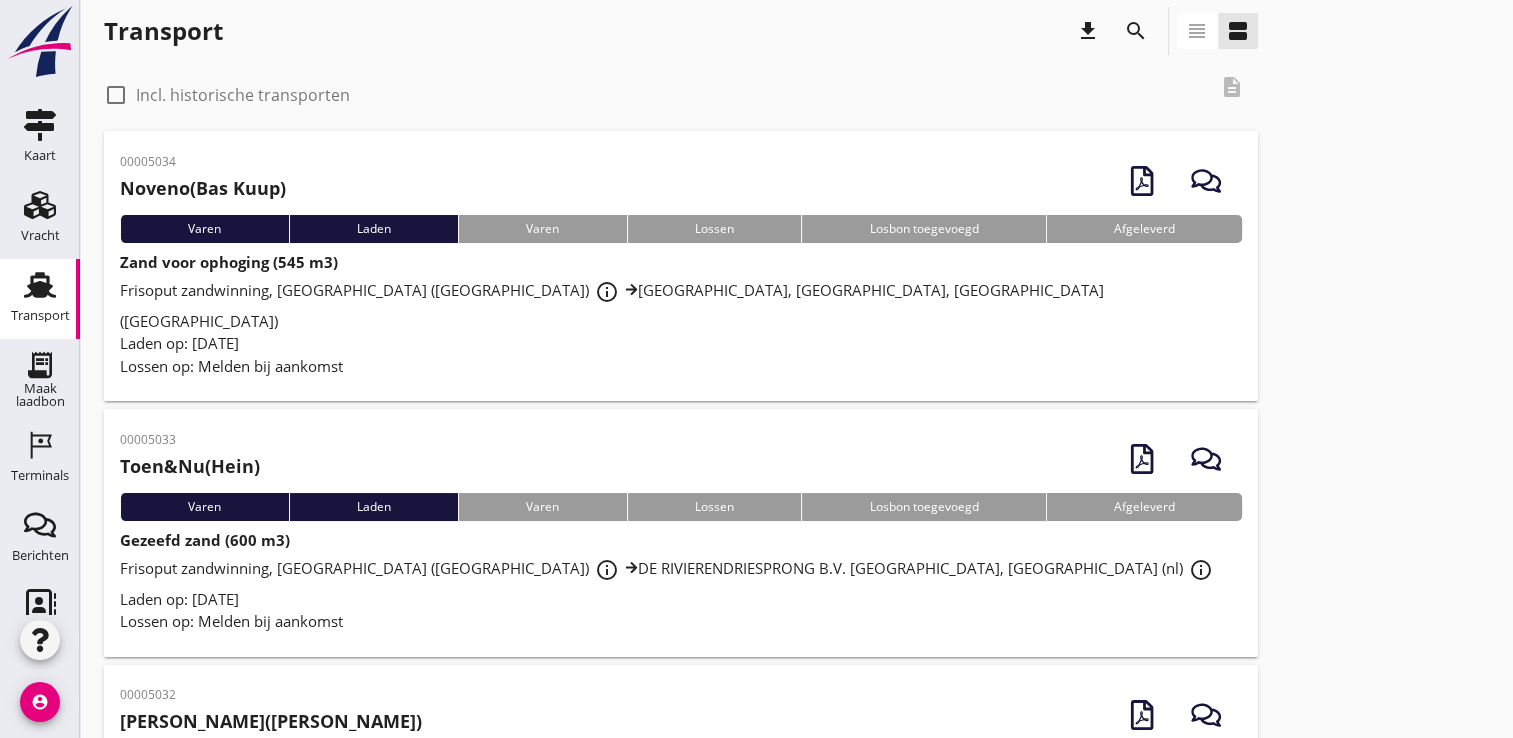 scroll, scrollTop: 0, scrollLeft: 0, axis: both 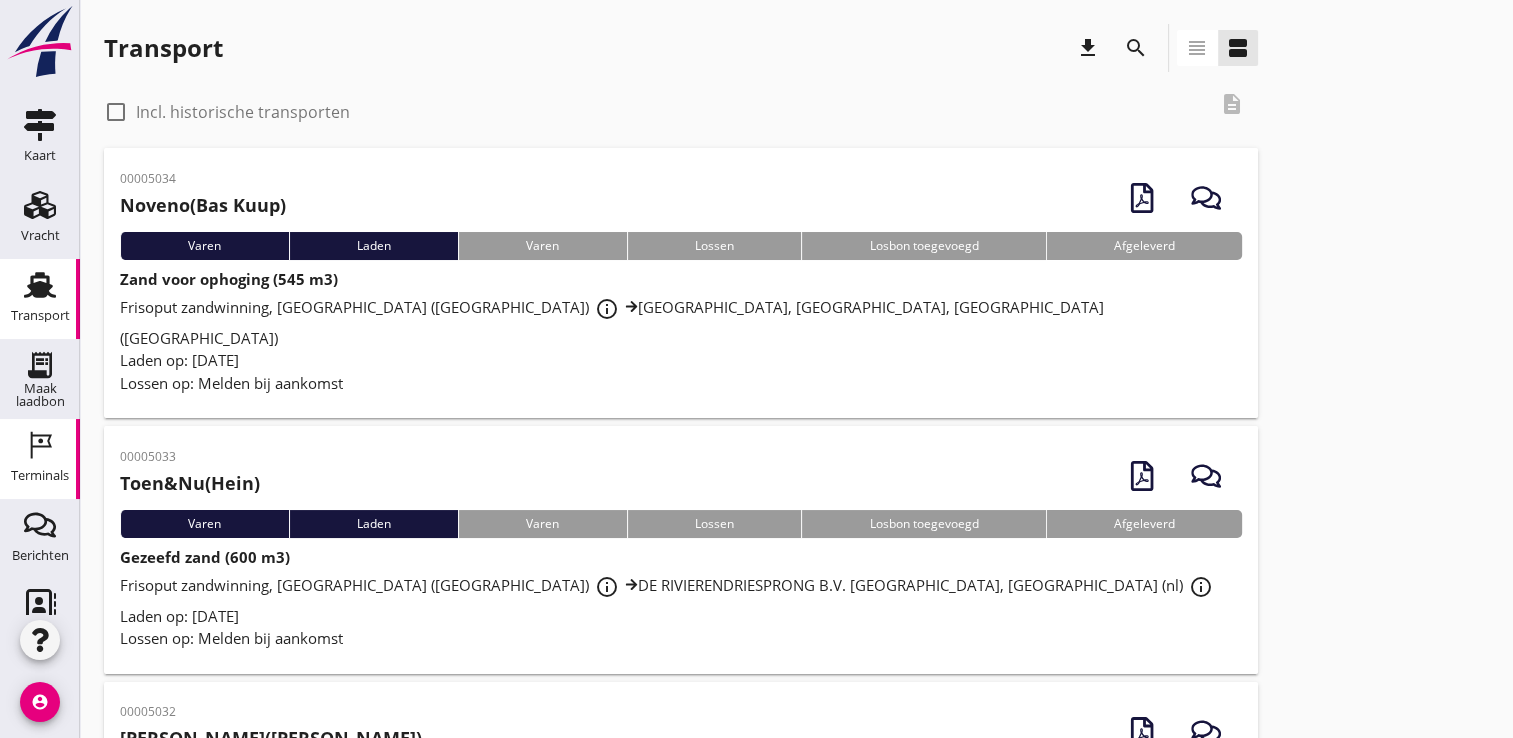 click on "Terminals" at bounding box center (40, 475) 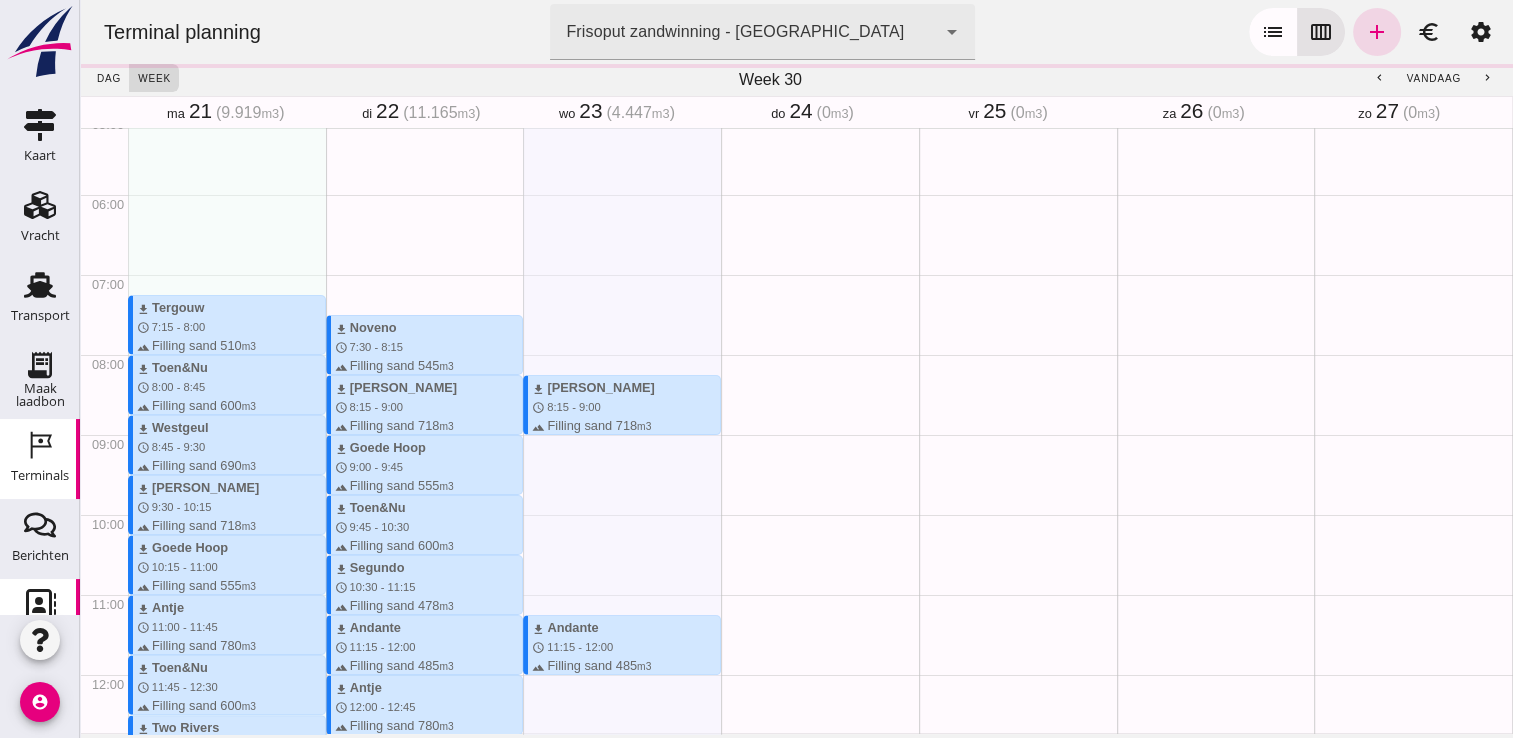 click on "Relatie  Relatie" at bounding box center [40, 619] 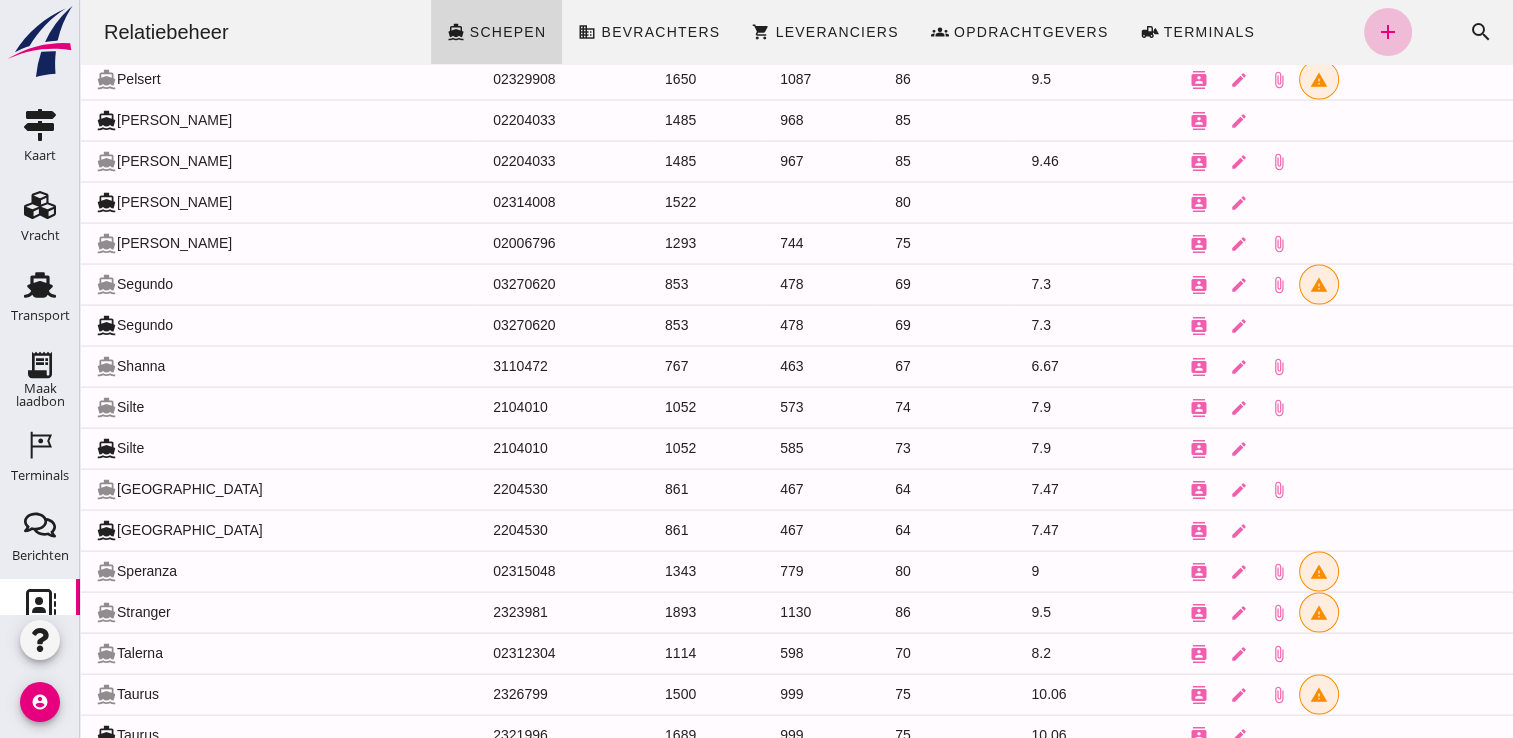 scroll, scrollTop: 4081, scrollLeft: 0, axis: vertical 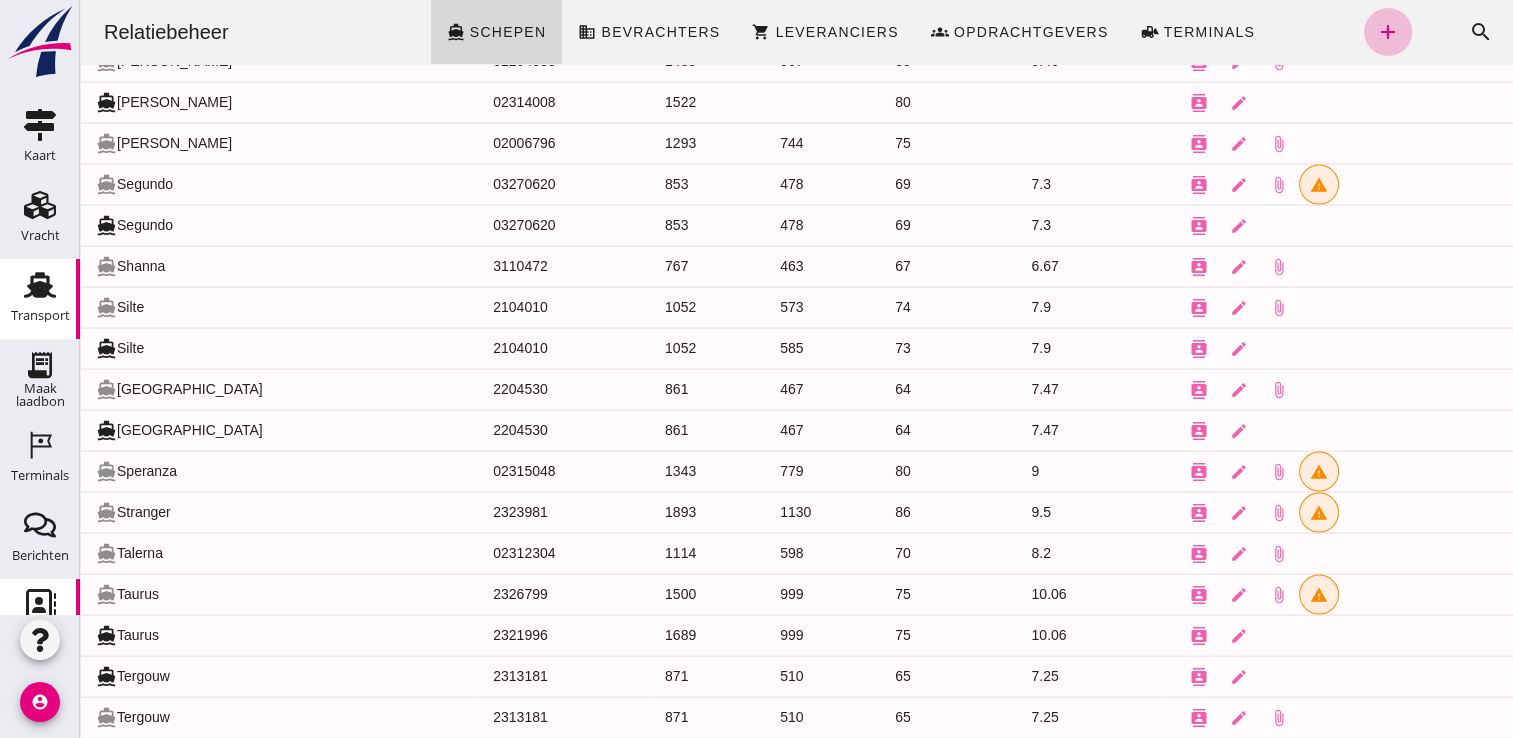 click 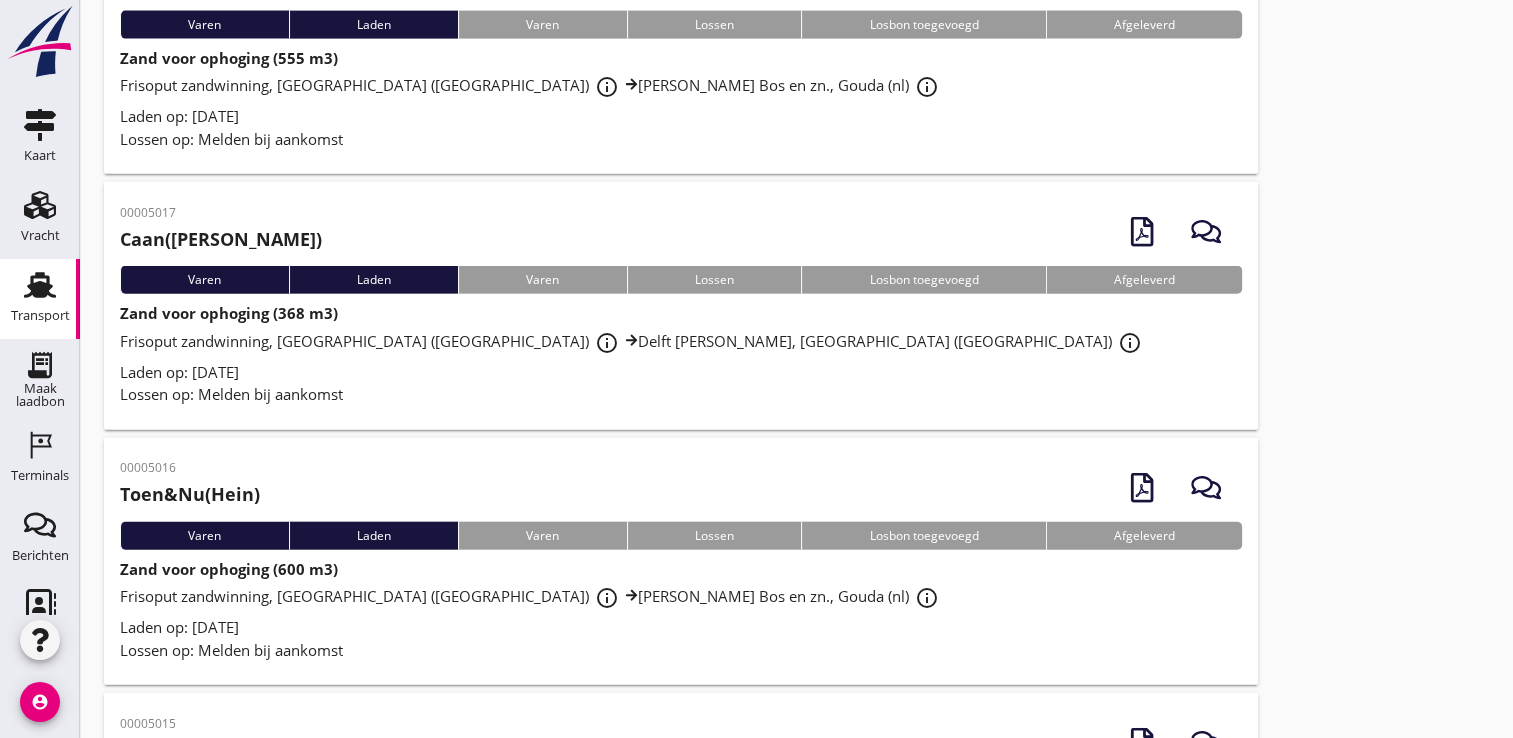 scroll, scrollTop: 4606, scrollLeft: 0, axis: vertical 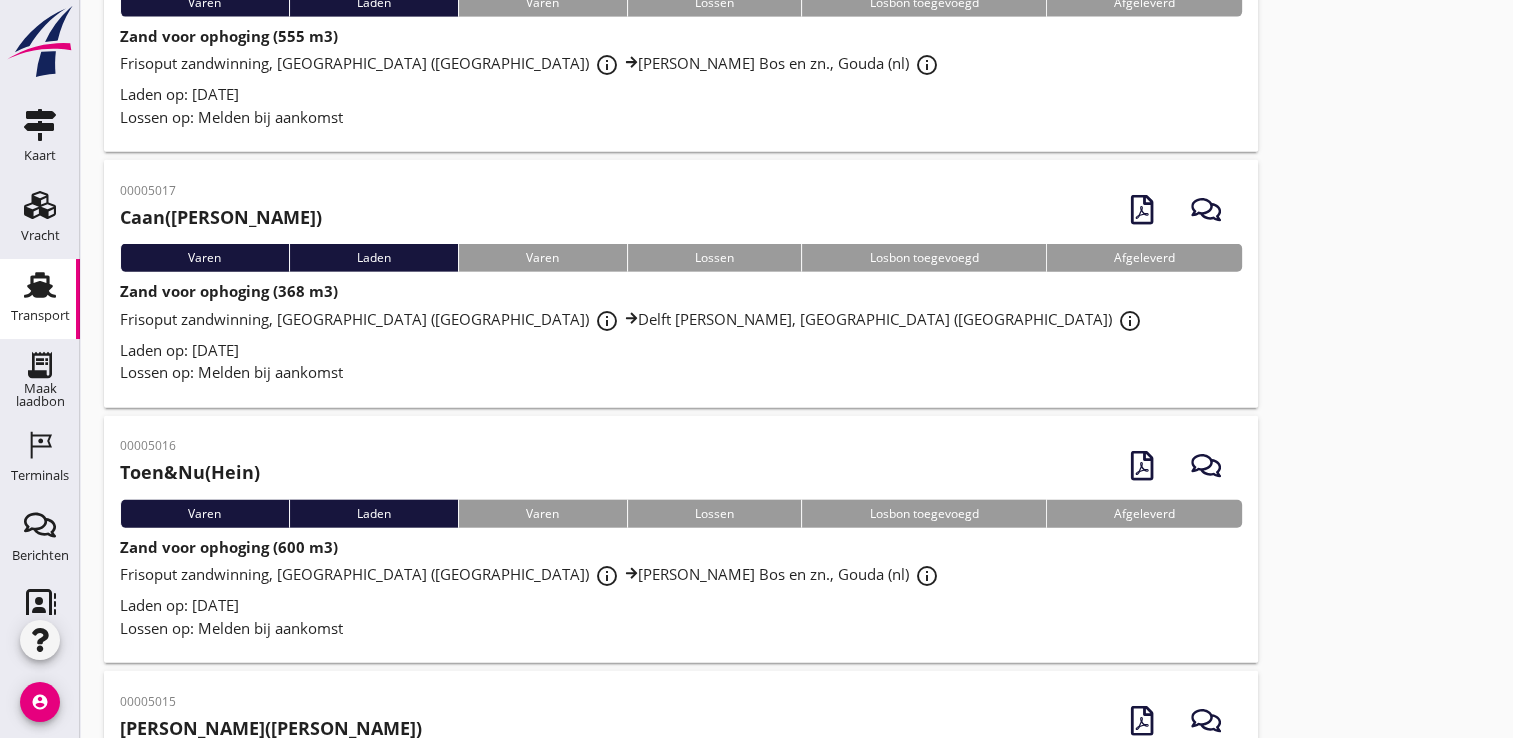 drag, startPoint x: 397, startPoint y: 574, endPoint x: 798, endPoint y: 330, distance: 469.4007 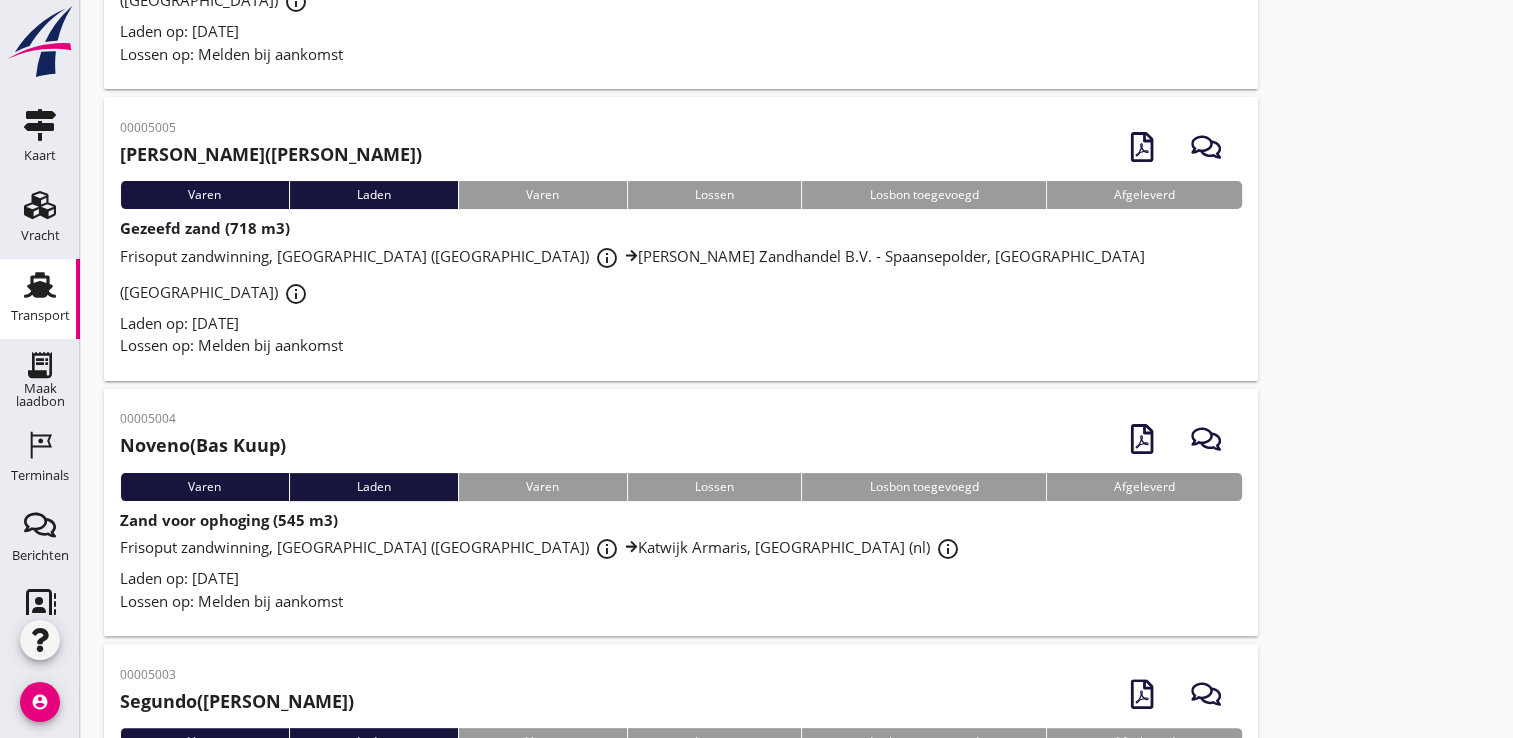 scroll, scrollTop: 7961, scrollLeft: 0, axis: vertical 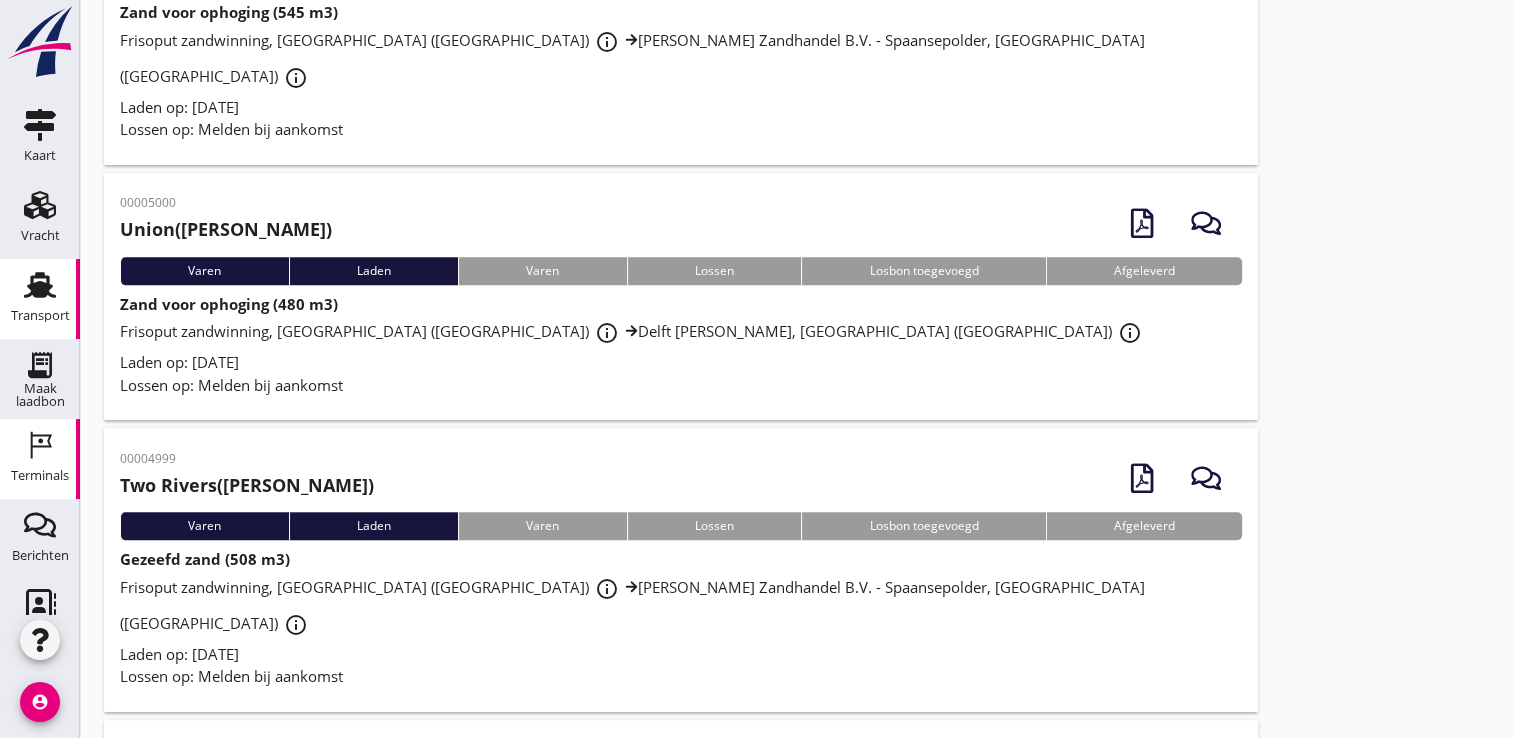 click on "Terminals" at bounding box center [40, 475] 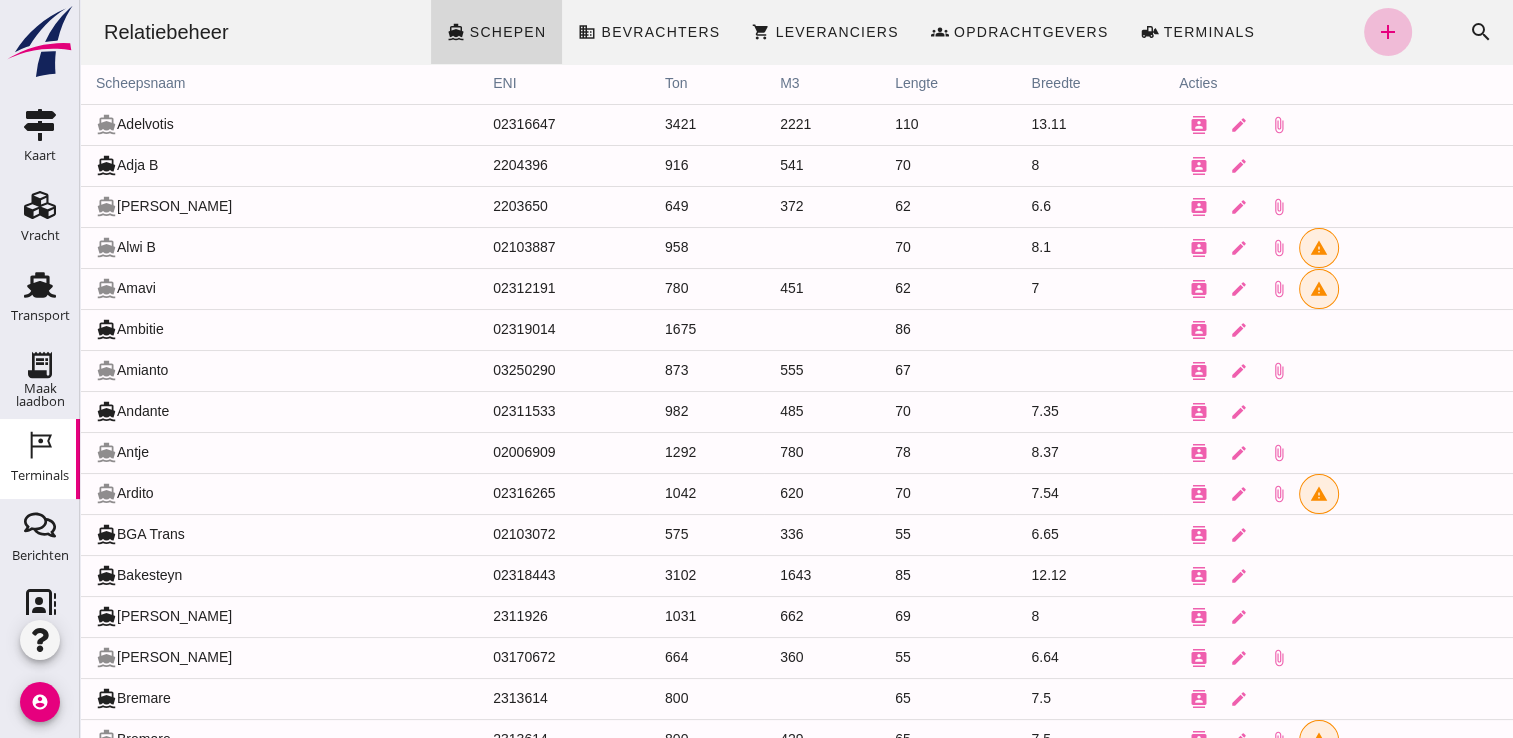 scroll, scrollTop: 0, scrollLeft: 0, axis: both 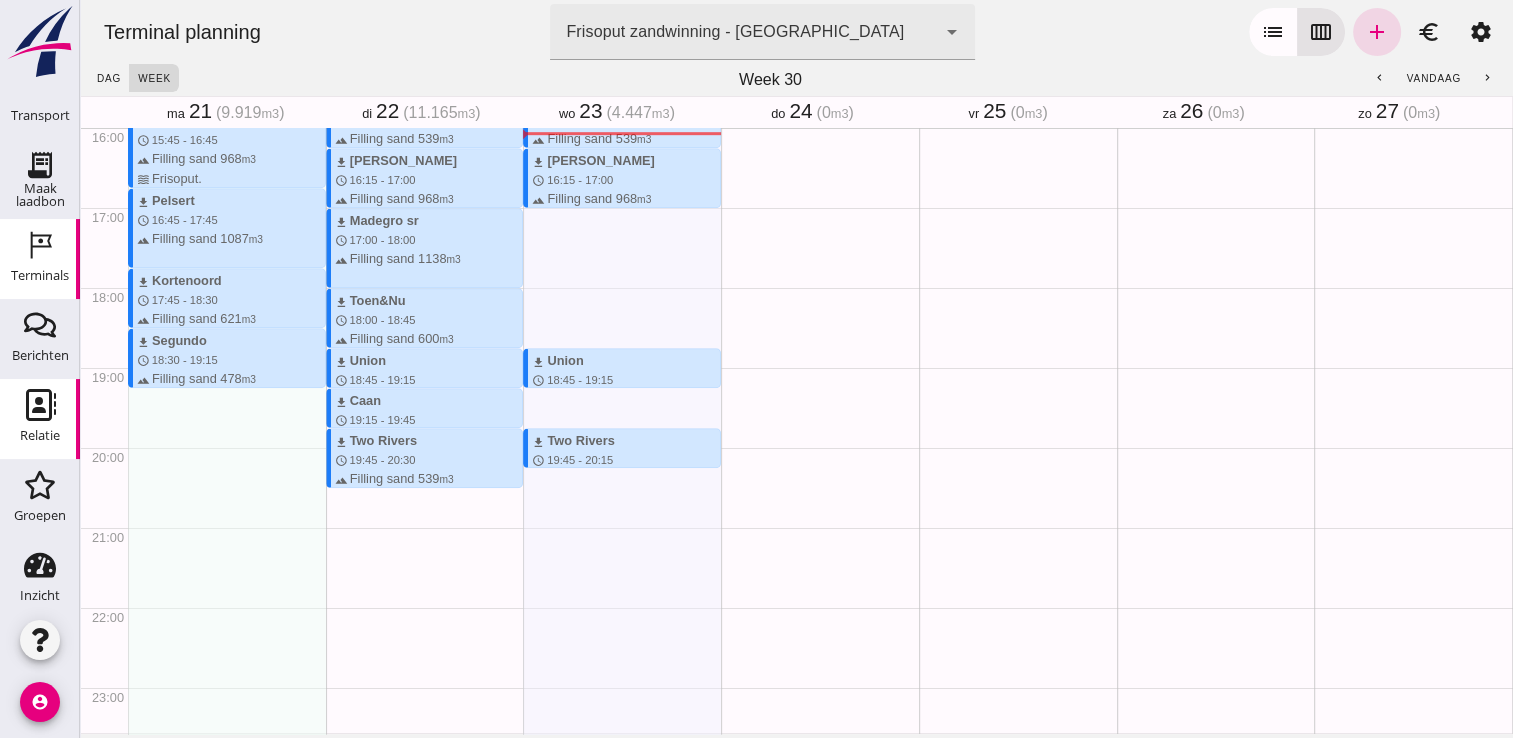 click 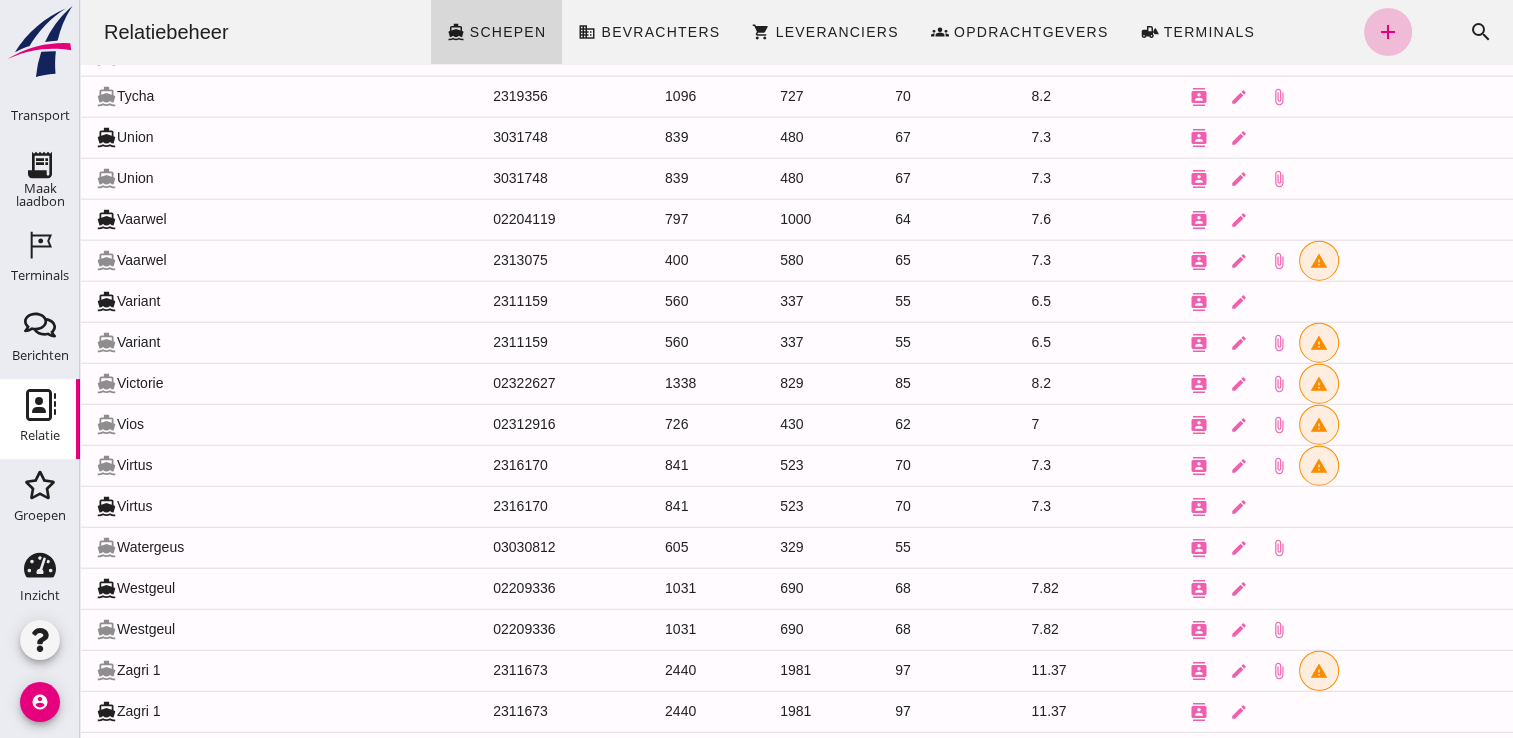 scroll, scrollTop: 5000, scrollLeft: 0, axis: vertical 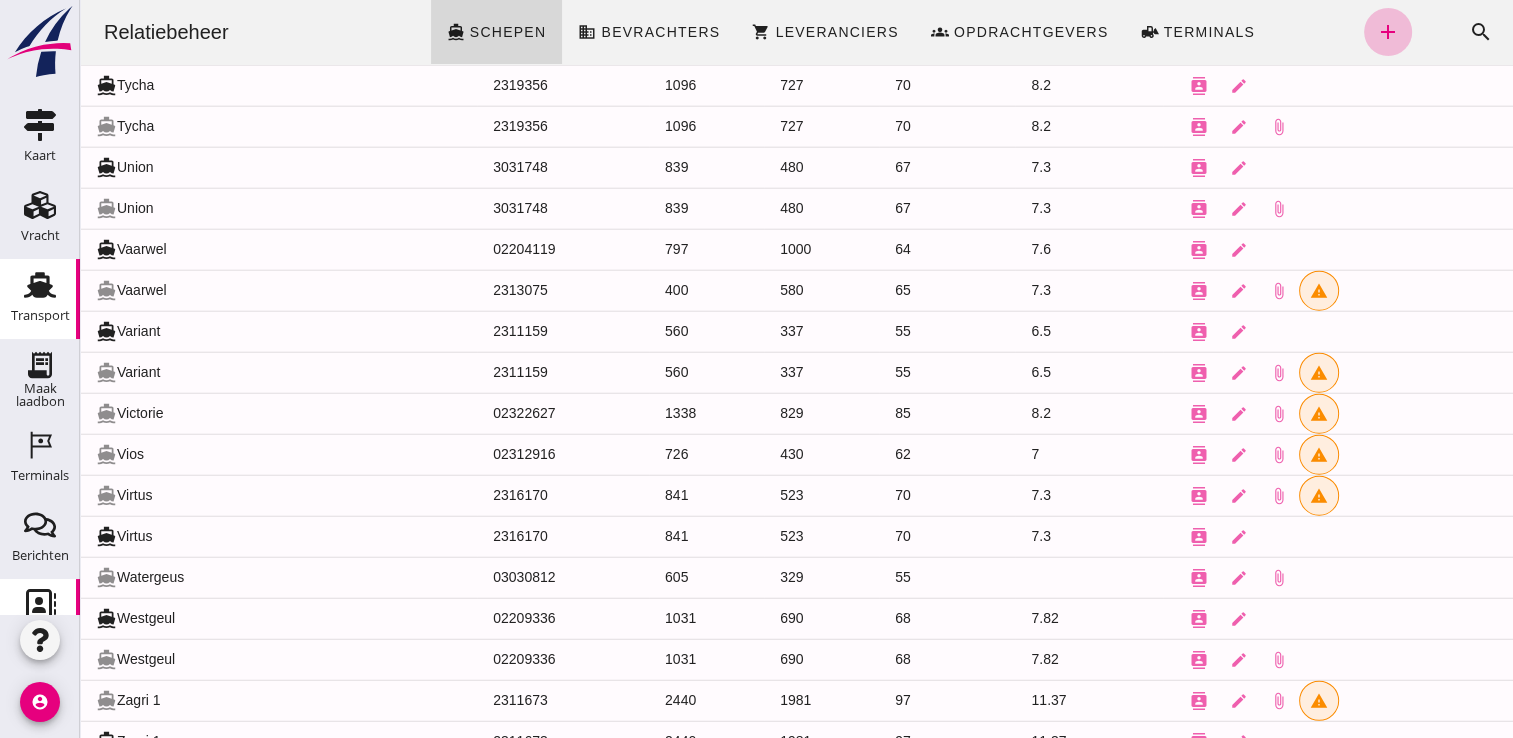 click on "Transport" at bounding box center [40, 315] 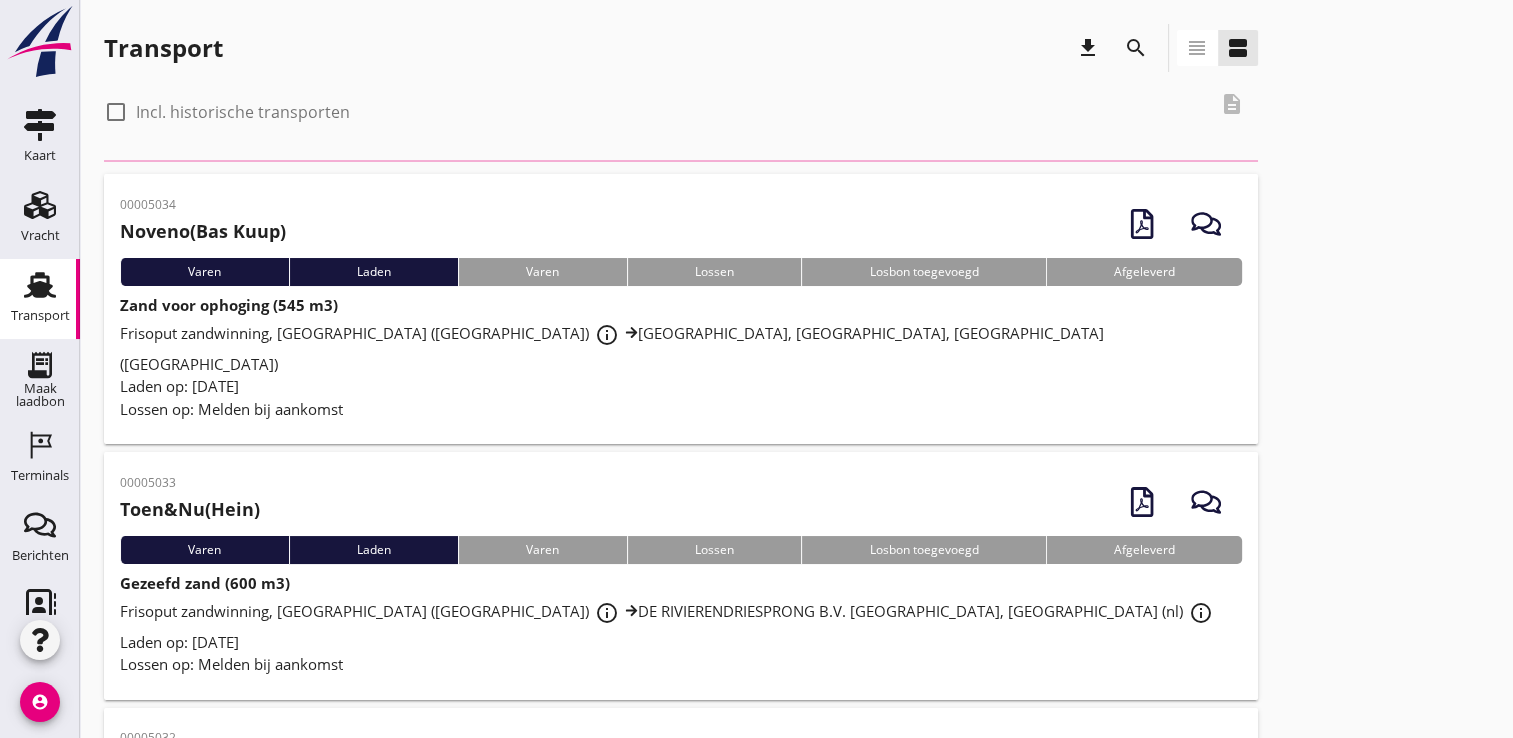 scroll, scrollTop: 0, scrollLeft: 0, axis: both 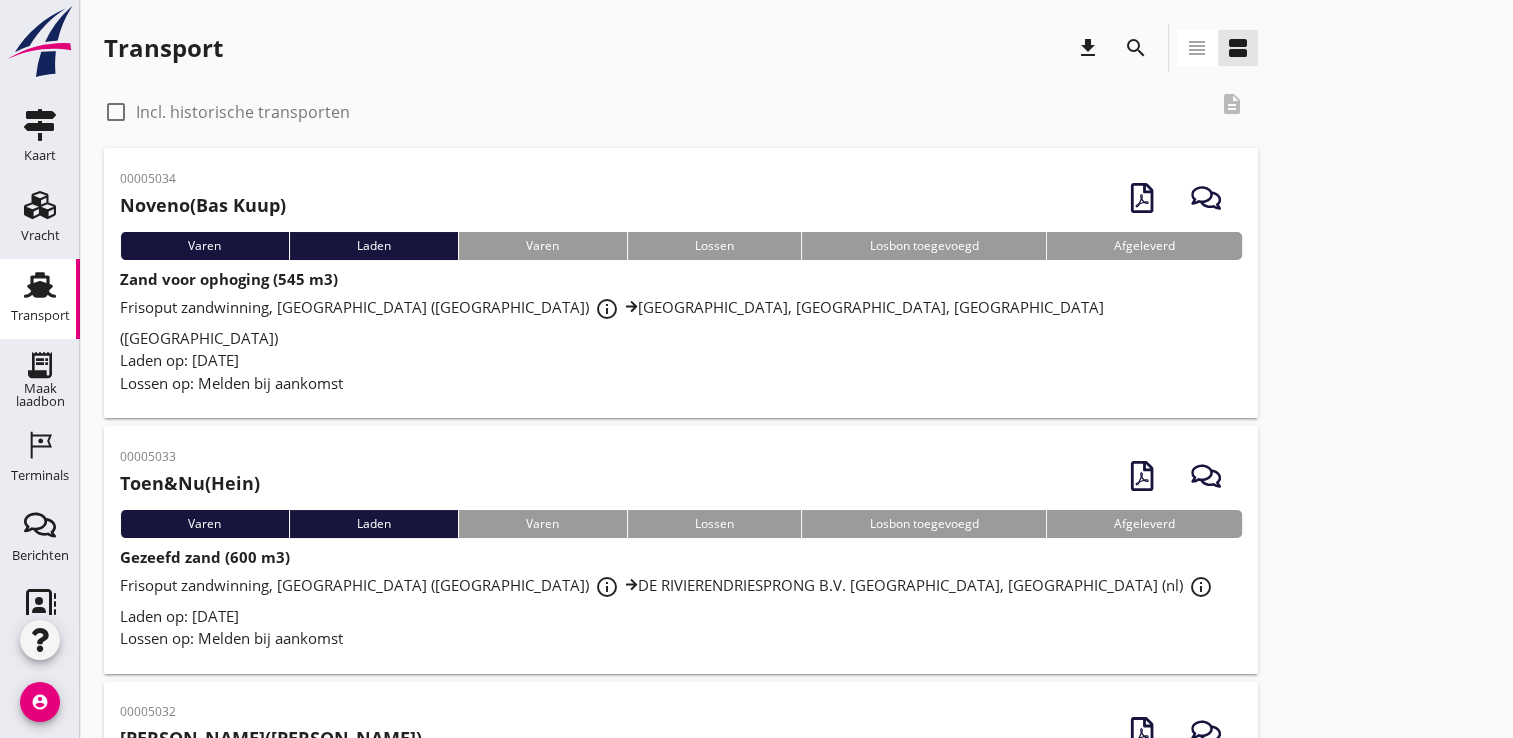 drag, startPoint x: 398, startPoint y: 604, endPoint x: 398, endPoint y: 618, distance: 14 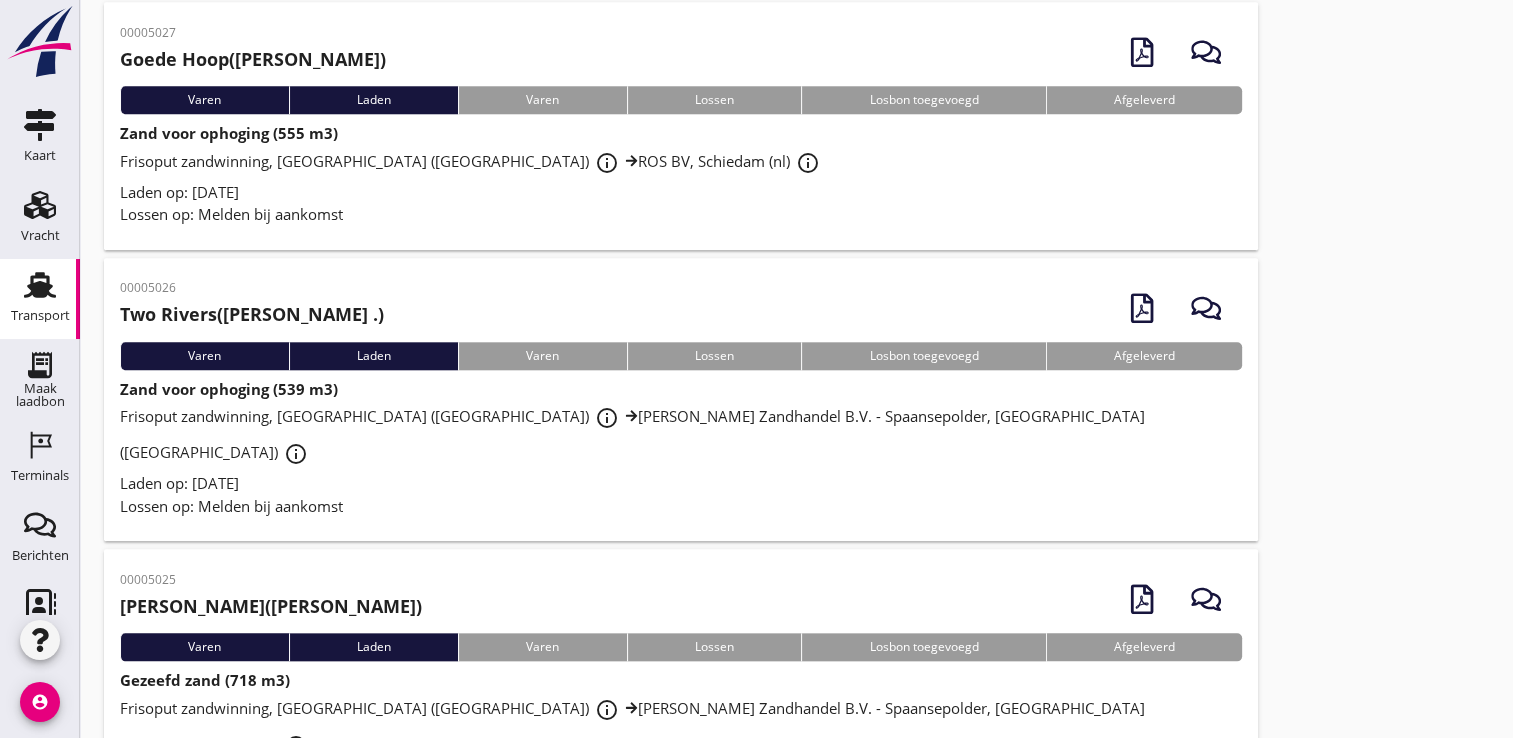scroll, scrollTop: 2052, scrollLeft: 0, axis: vertical 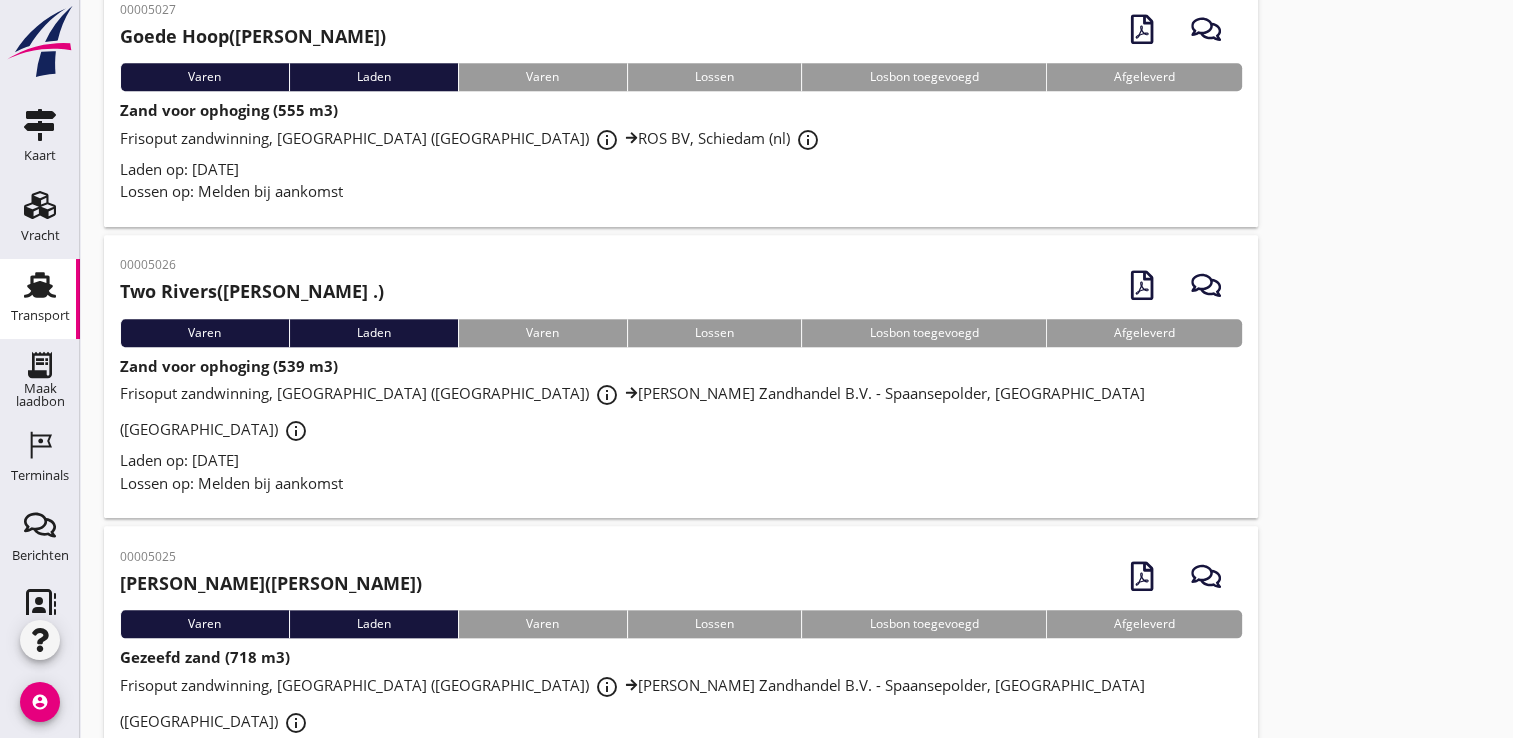 click on "account_circle" at bounding box center (40, 707) 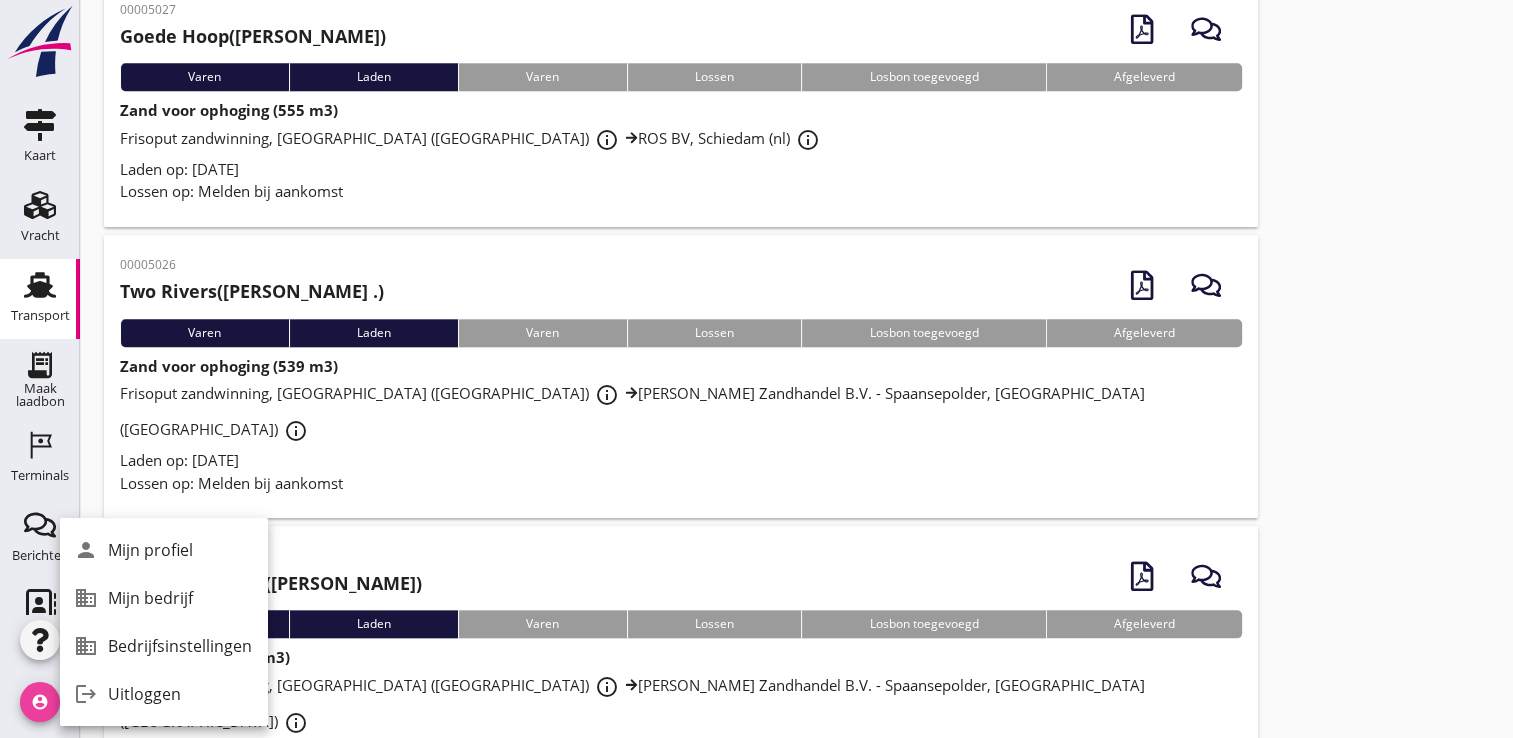 drag, startPoint x: 105, startPoint y: 695, endPoint x: 51, endPoint y: 701, distance: 54.33231 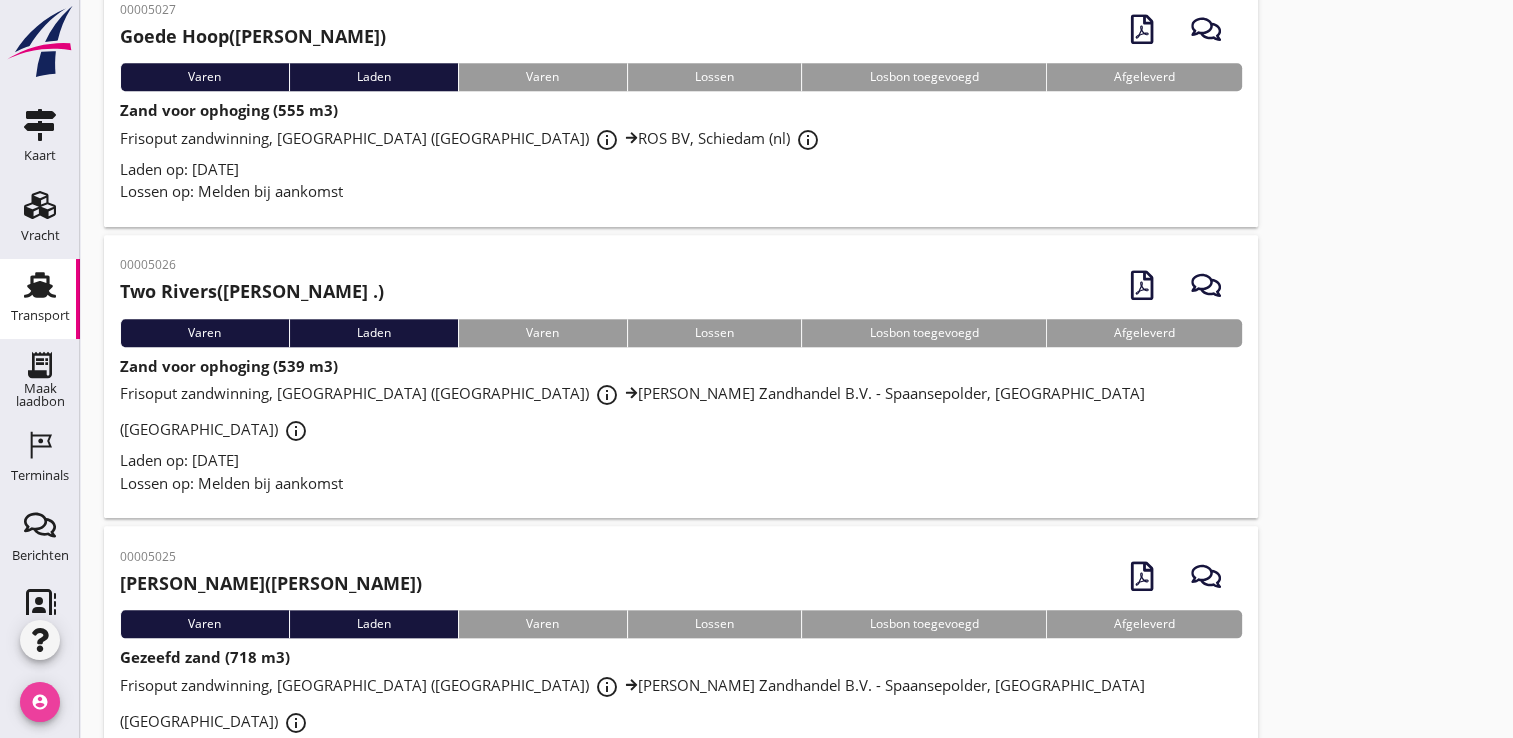 click on "account_circle" at bounding box center (40, 702) 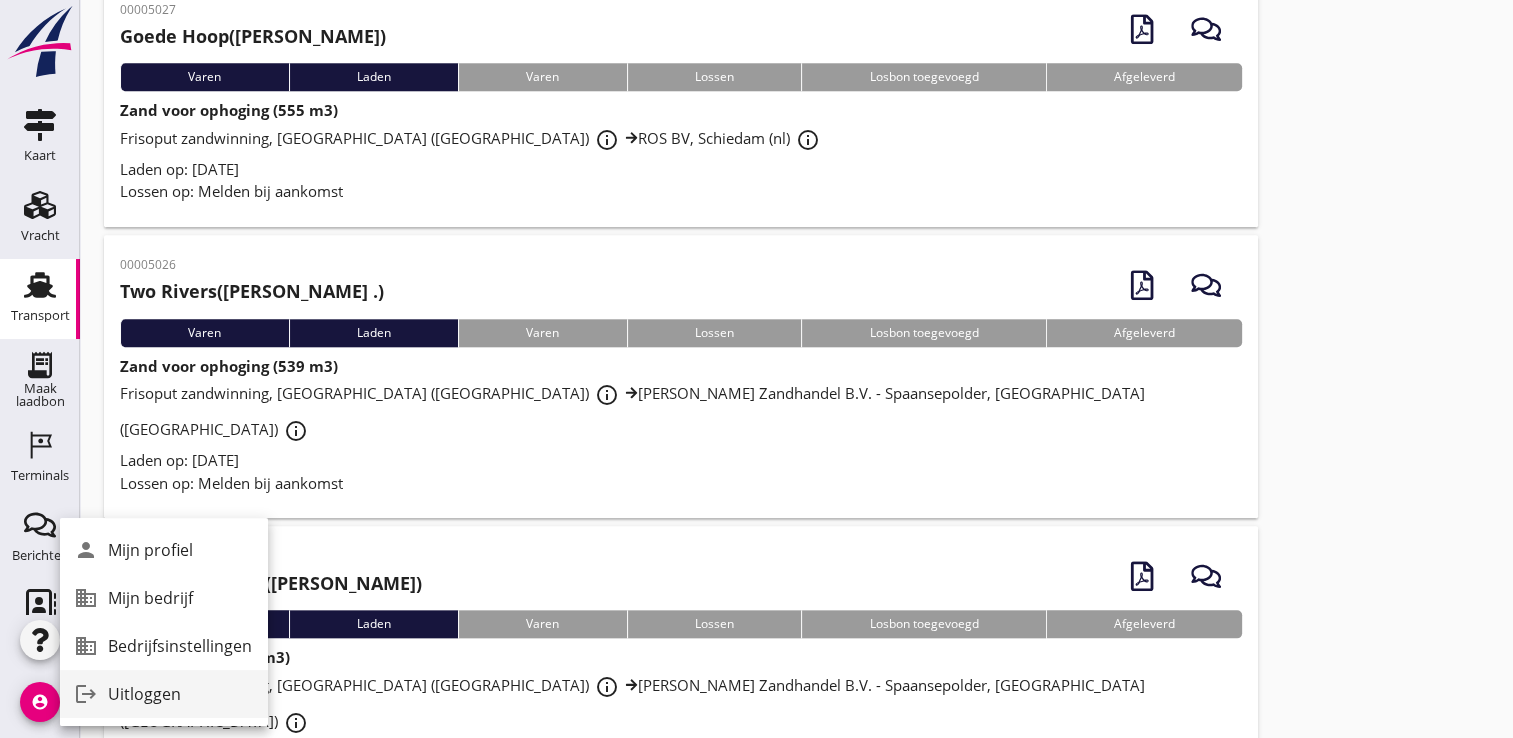click on "logout" at bounding box center [86, 694] 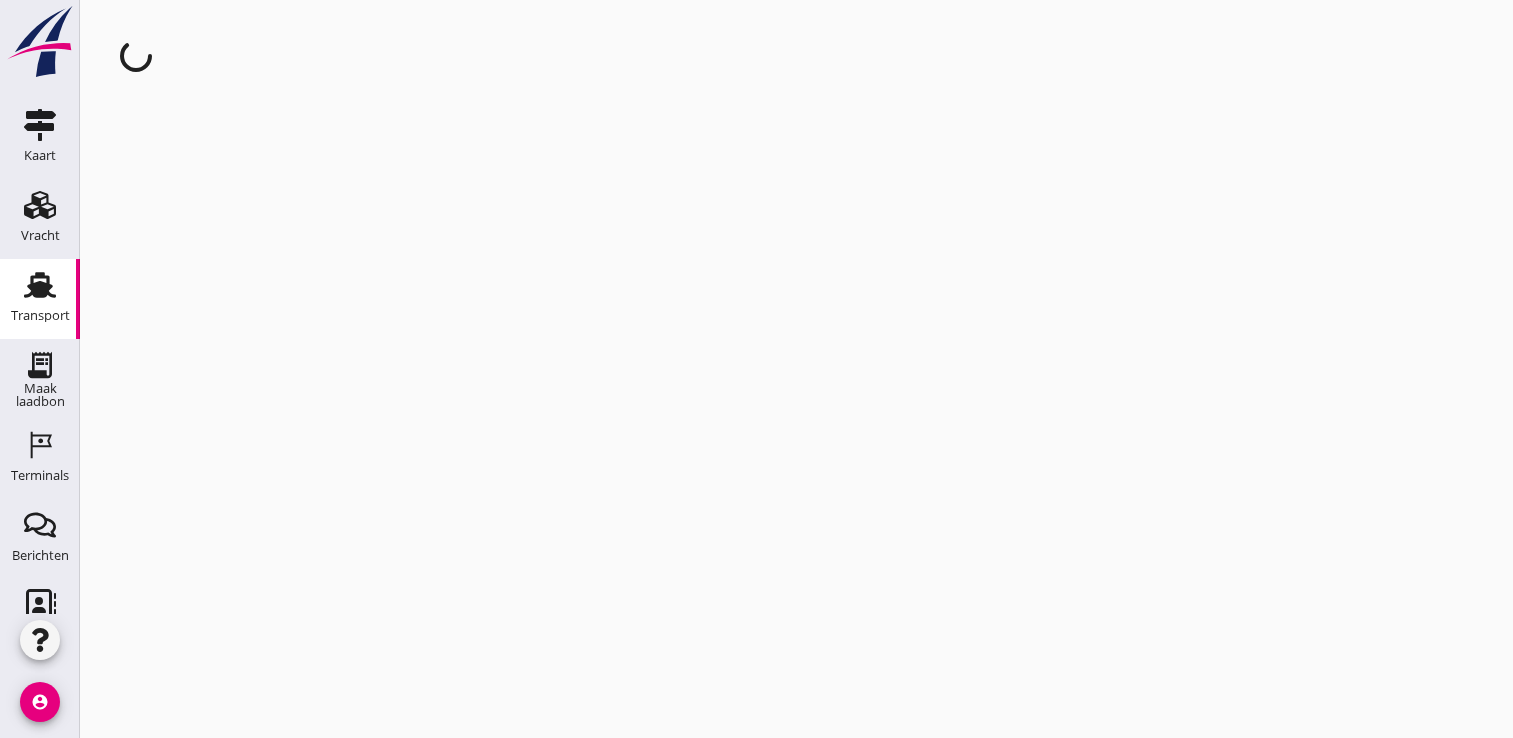 scroll, scrollTop: 0, scrollLeft: 0, axis: both 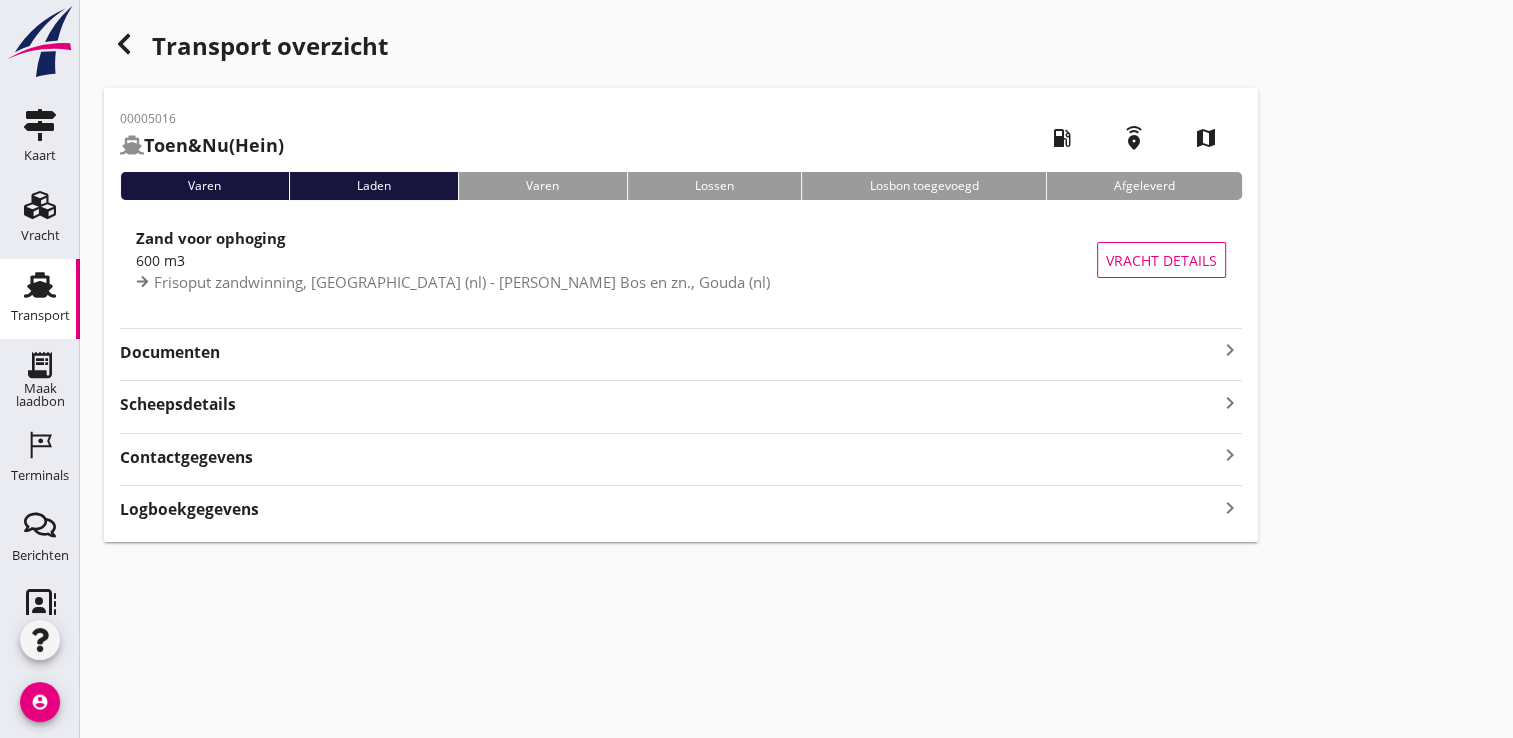 click on "00005016   Toen&Nu    (Hein)  local_gas_station emergency_share map  Varen   Laden   Varen   Lossen   Losbon toegevoegd   Afgeleverd   Zand voor ophoging      600 m3   Frisoput zandwinning, Rotterdam (nl) - J. Bos en zn., Gouda (nl)   Vracht details   Documenten  keyboard_arrow_right  Scheepsdetails  keyboard_arrow_right  Contactgegevens  keyboard_arrow_right  Logboekgegevens  keyboard_arrow_right" at bounding box center [681, 315] 